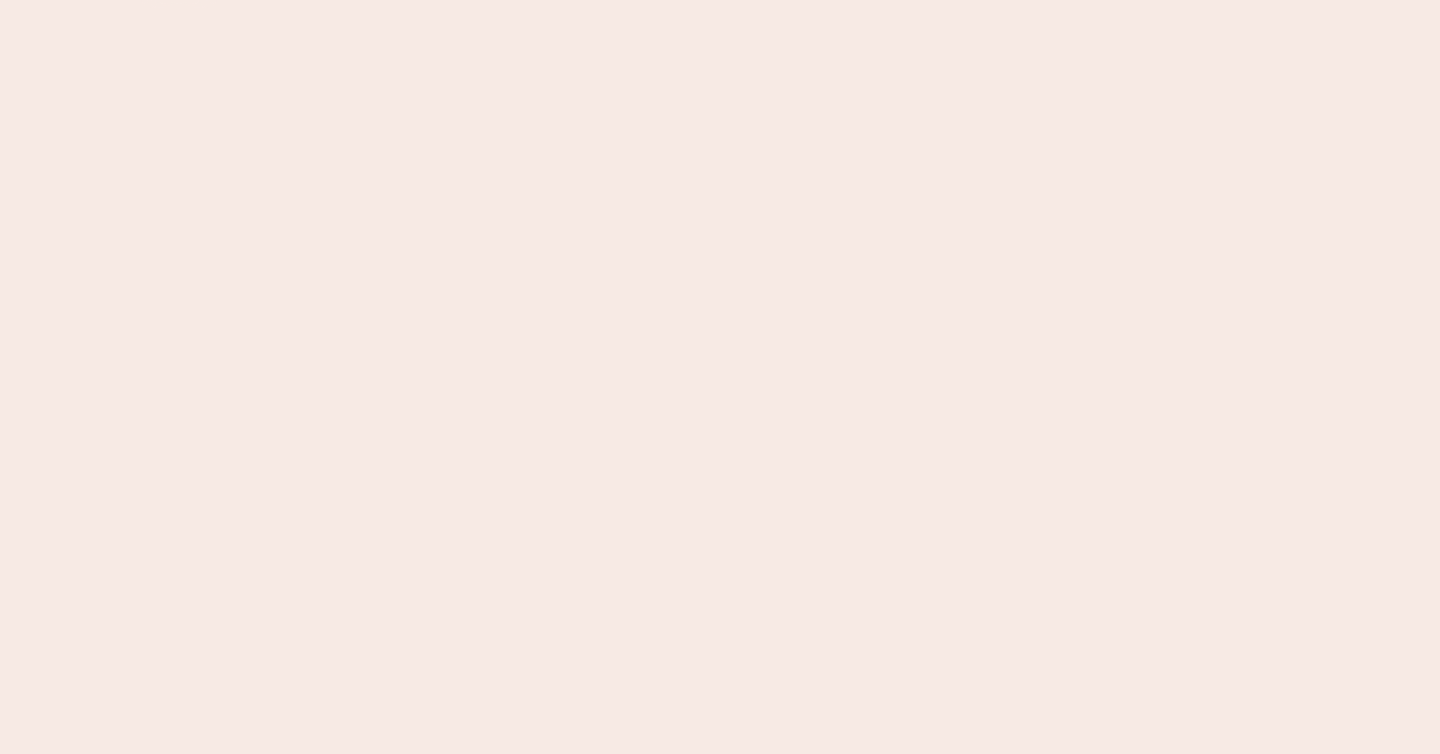 scroll, scrollTop: 0, scrollLeft: 0, axis: both 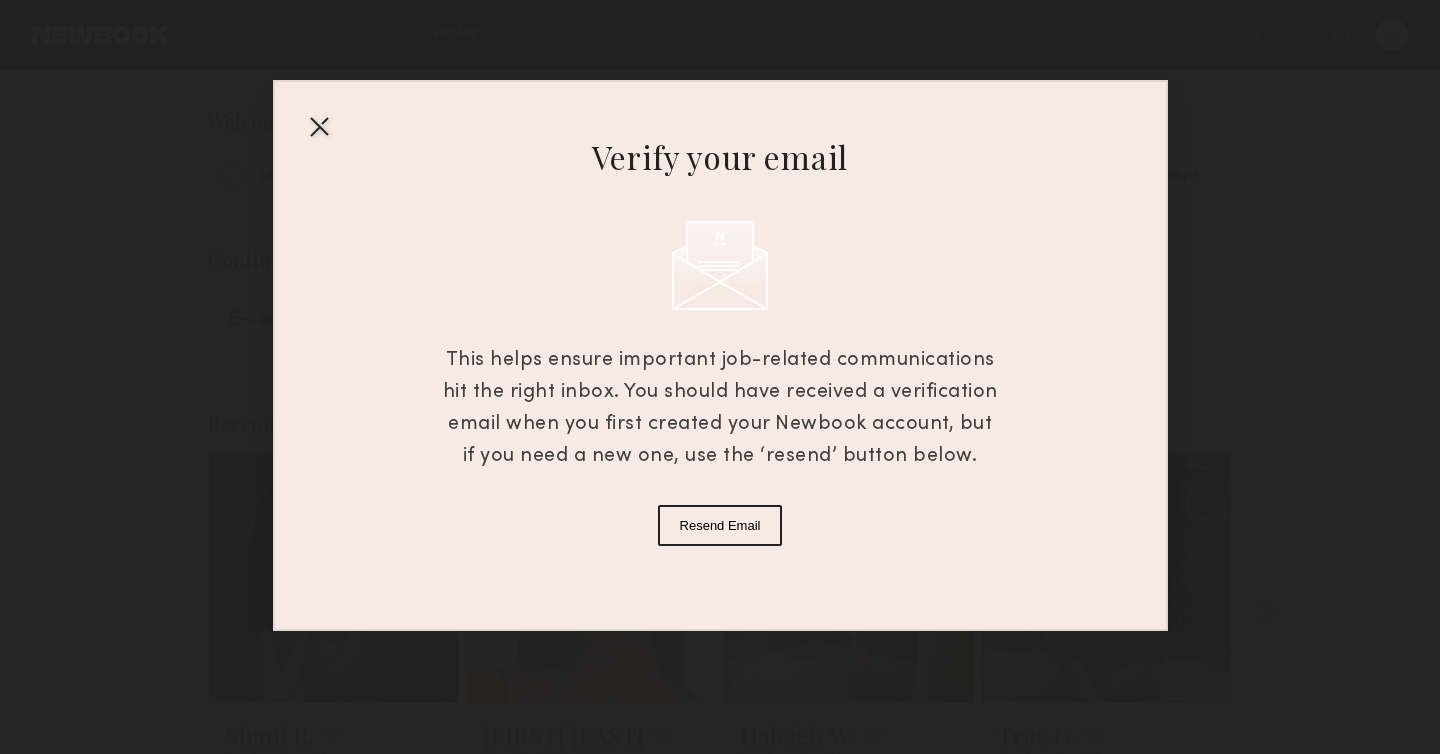 click on "Resend Email" at bounding box center [720, 525] 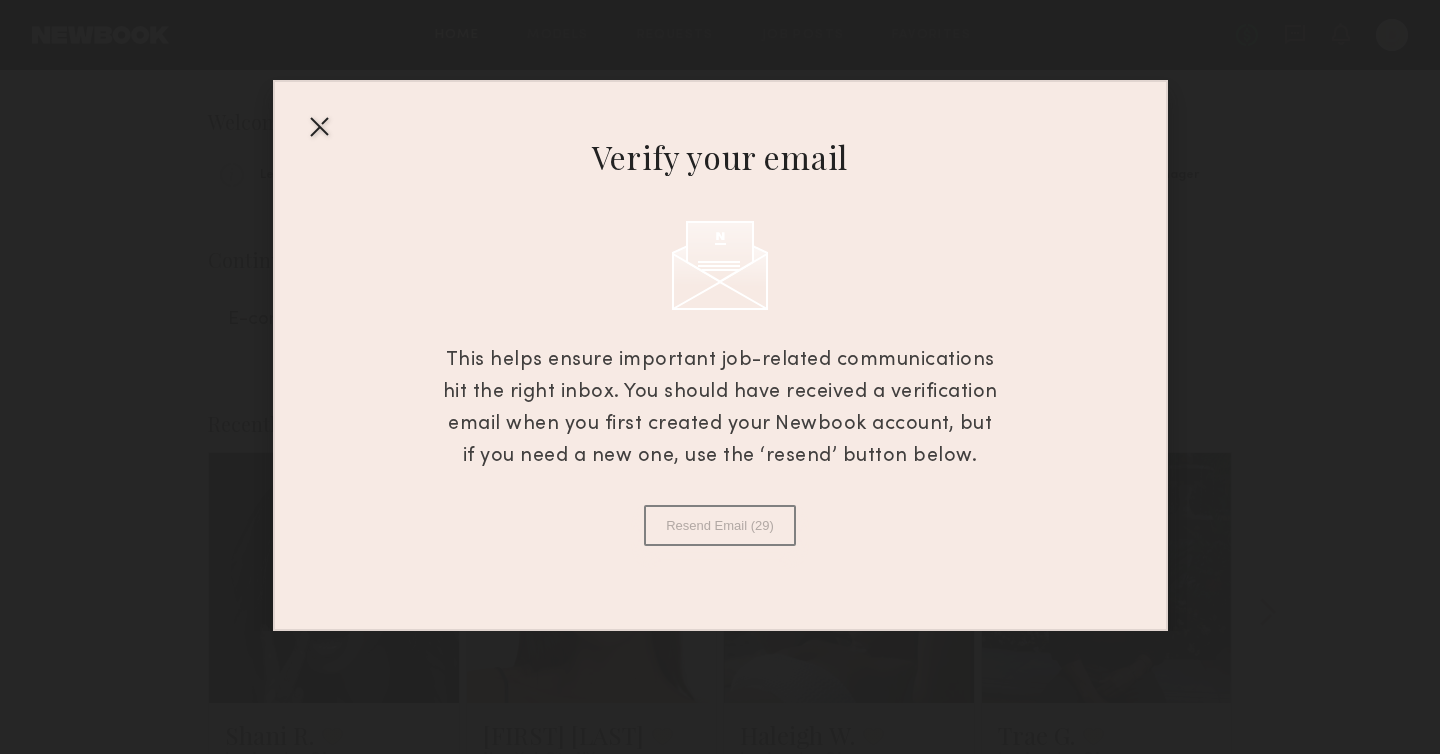click on "Verify your email   This helps ensure important job-related communications hit the right inbox. You should have received a verification email when you first created your Newbook account, but if you need a new one, use the ‘resend’ button below.   Resend Email (29)" at bounding box center (720, 315) 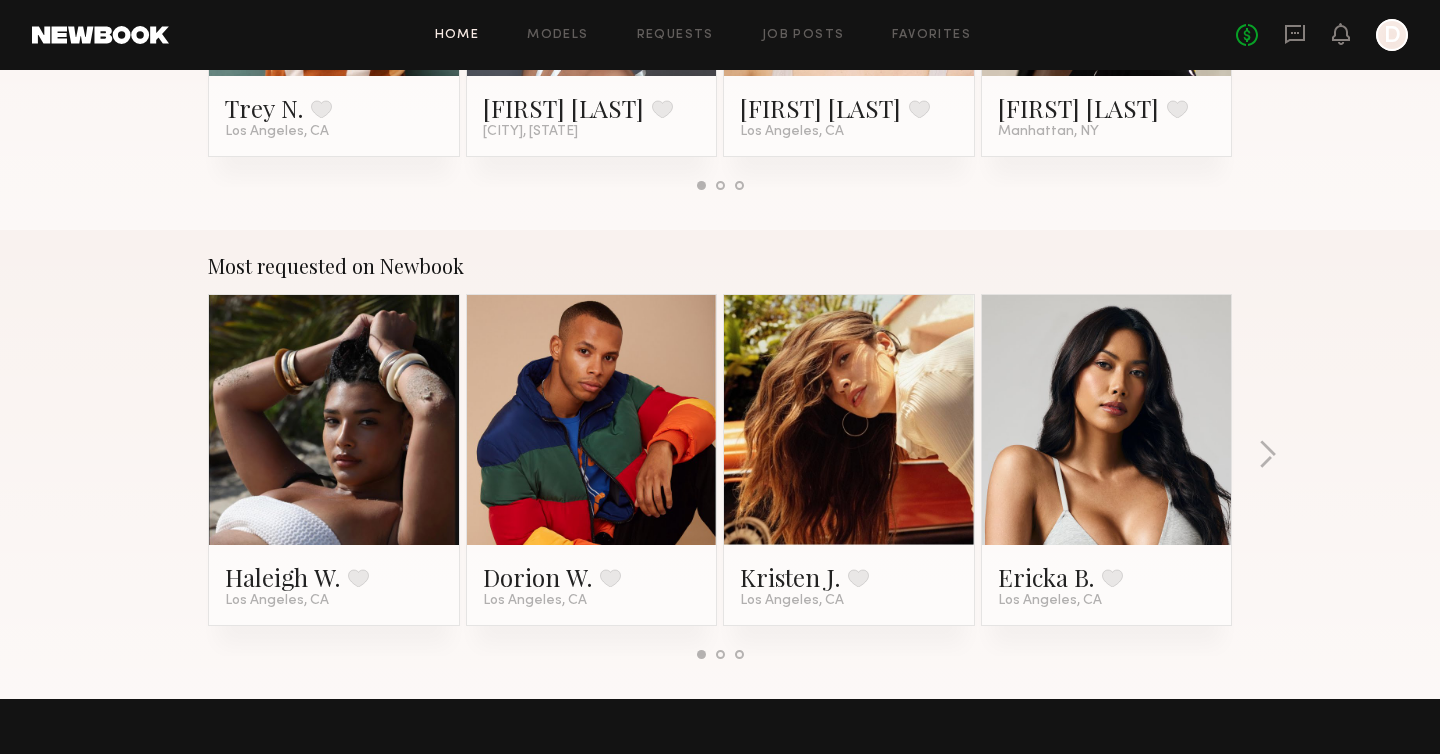 scroll, scrollTop: 1571, scrollLeft: 0, axis: vertical 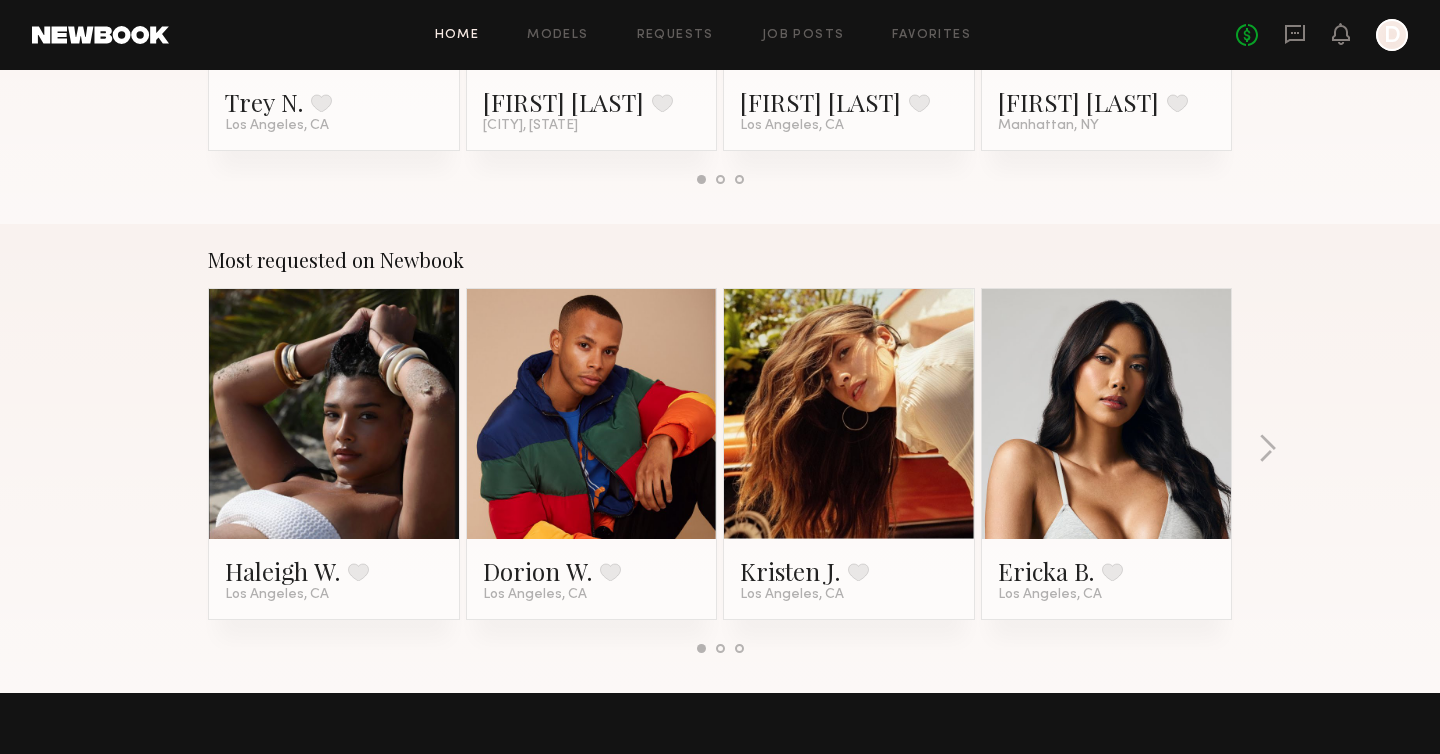 click 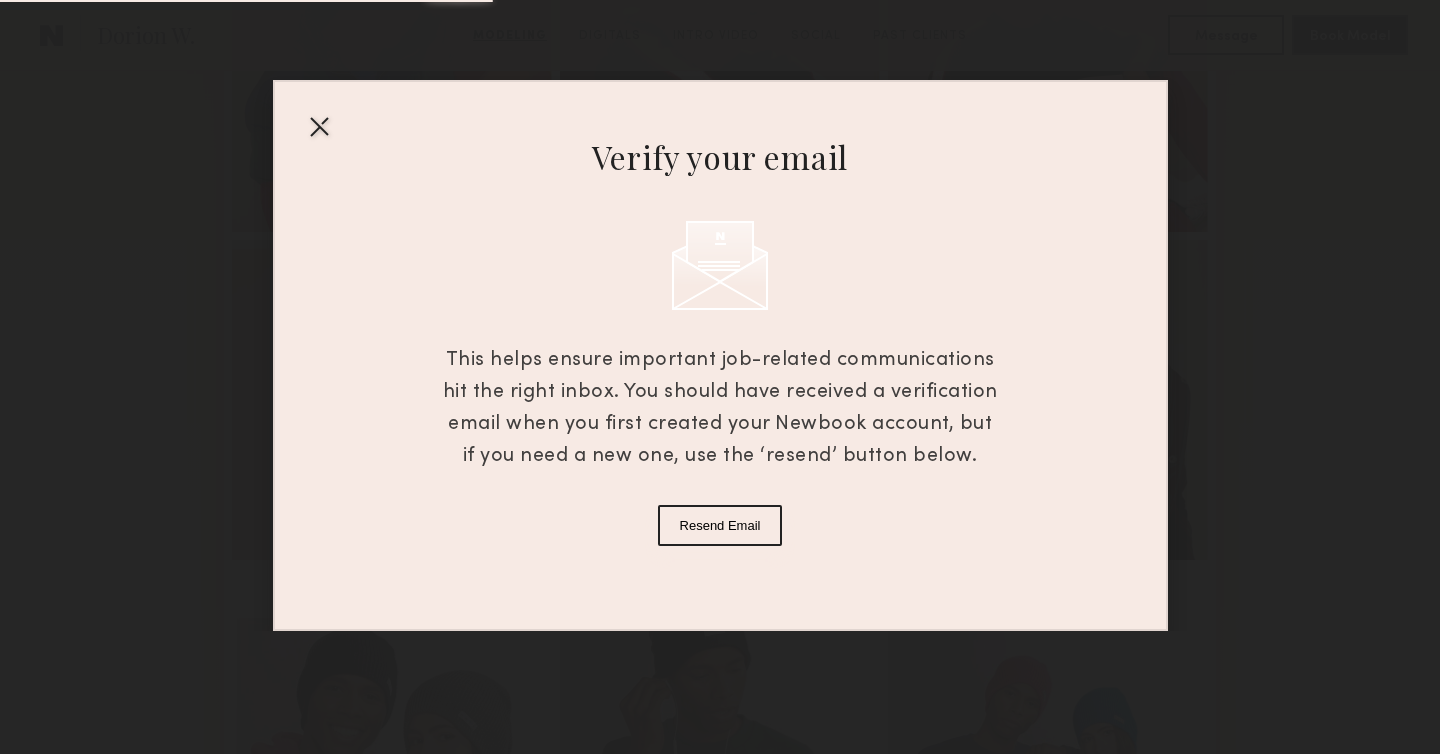 scroll, scrollTop: 681, scrollLeft: 0, axis: vertical 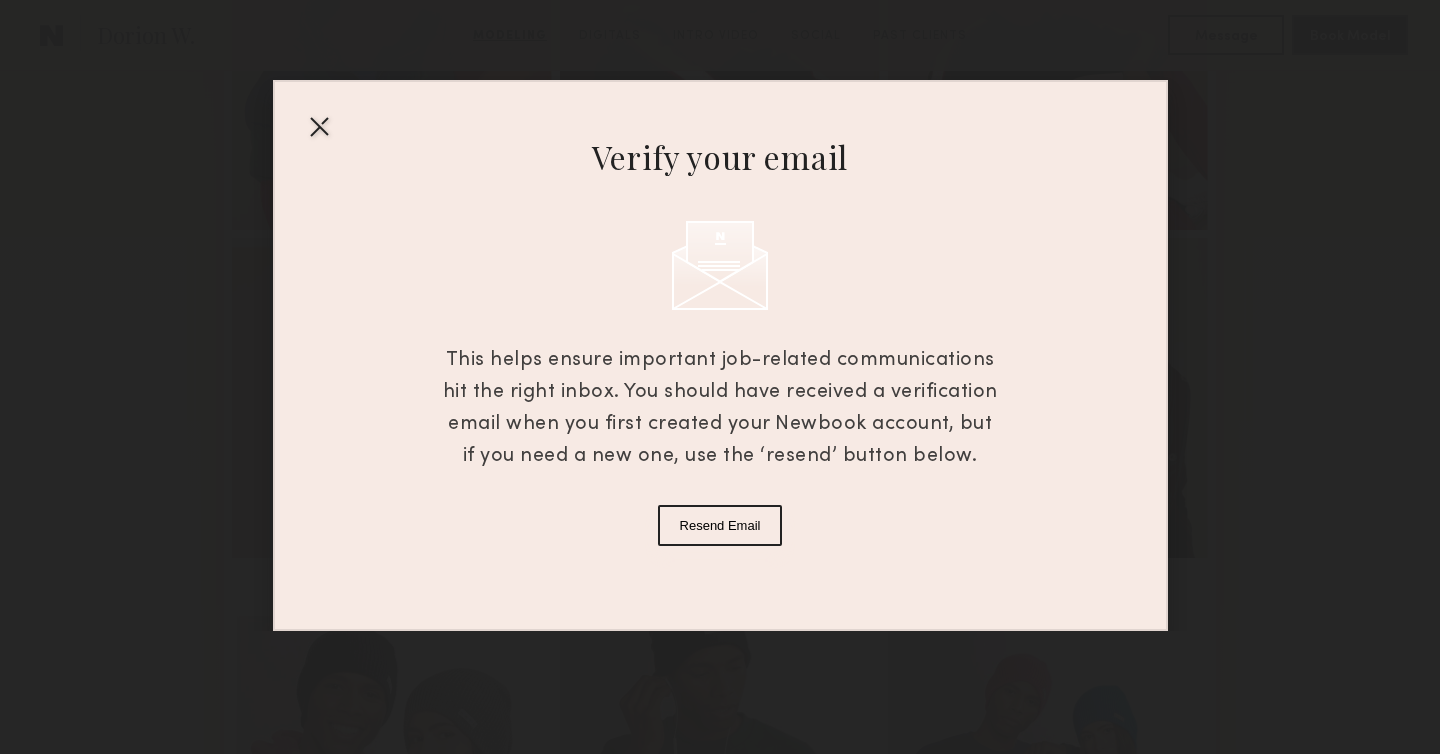 click at bounding box center [319, 126] 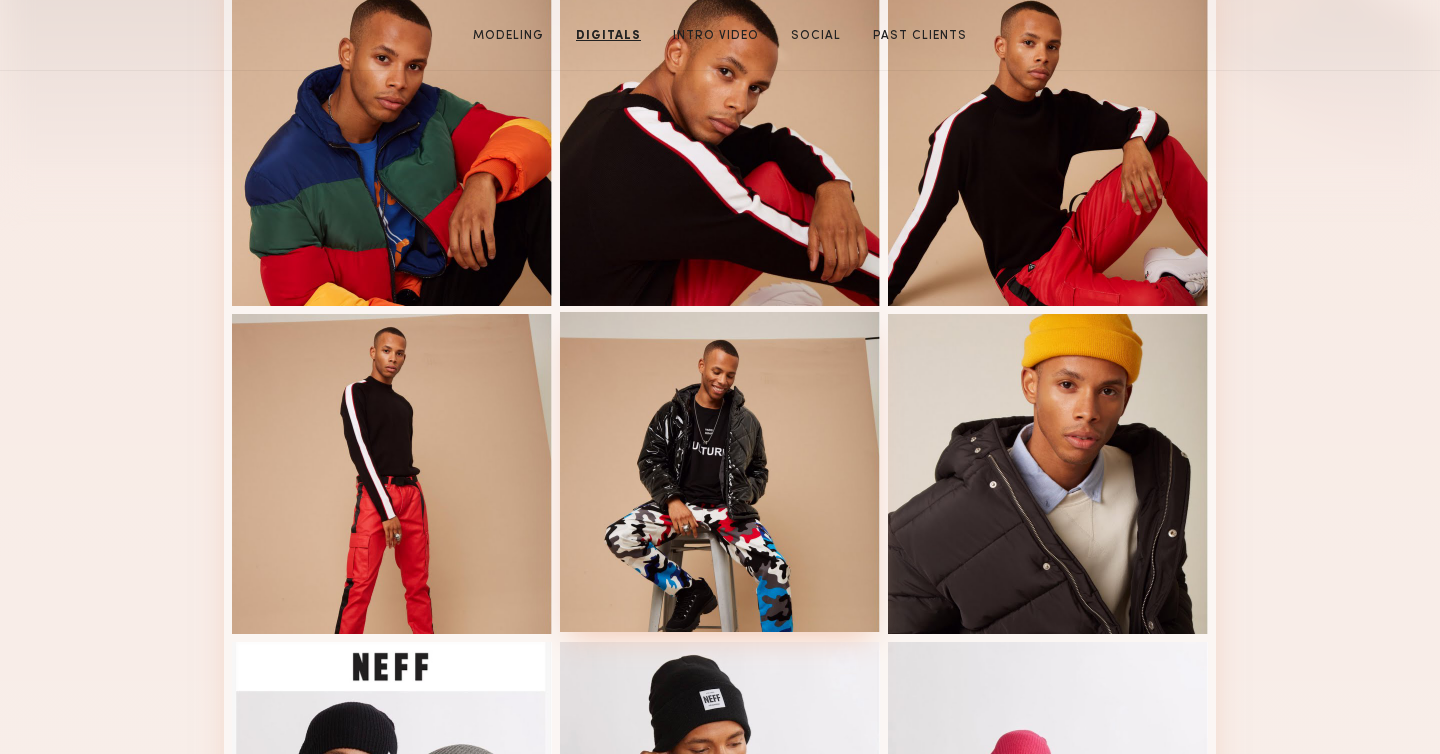 scroll, scrollTop: 0, scrollLeft: 0, axis: both 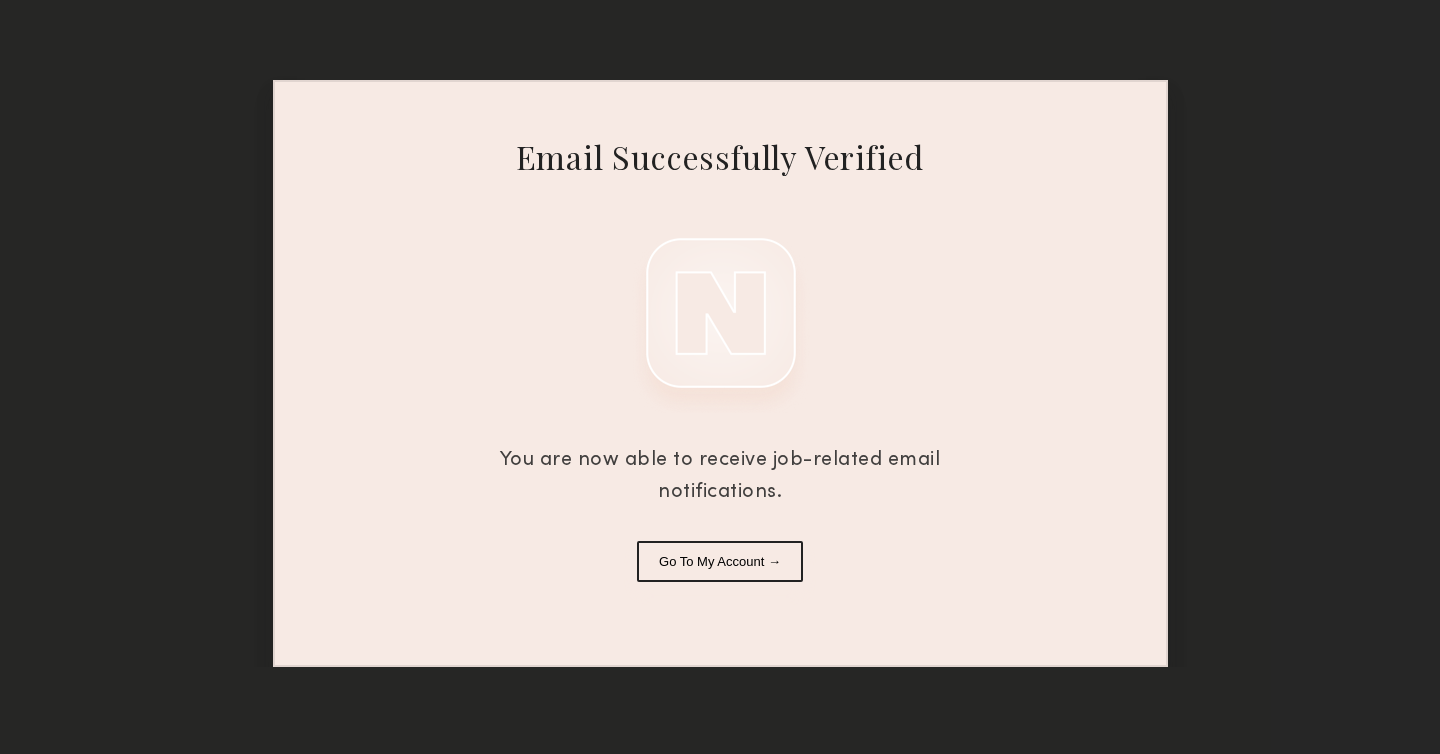 click on "Go To My Account →" at bounding box center [720, 561] 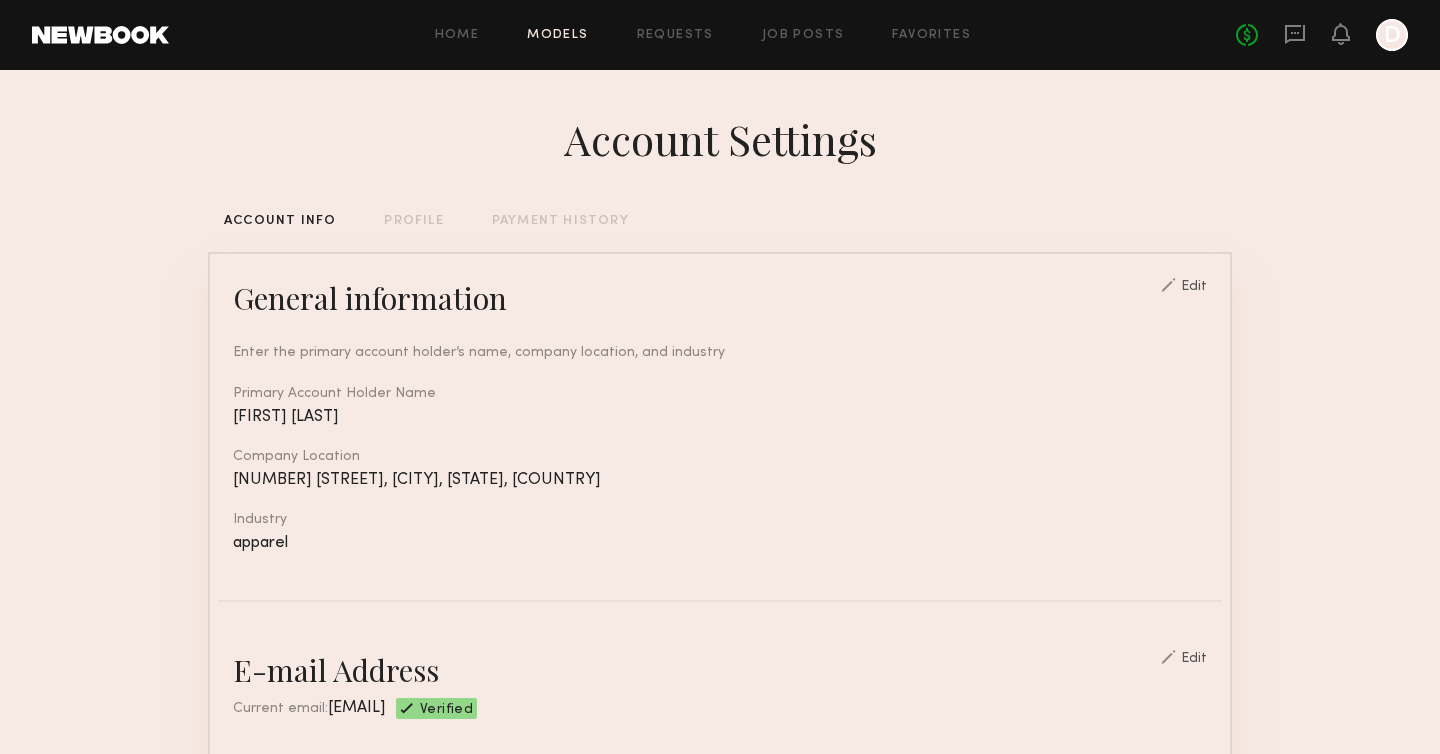 click on "Models" 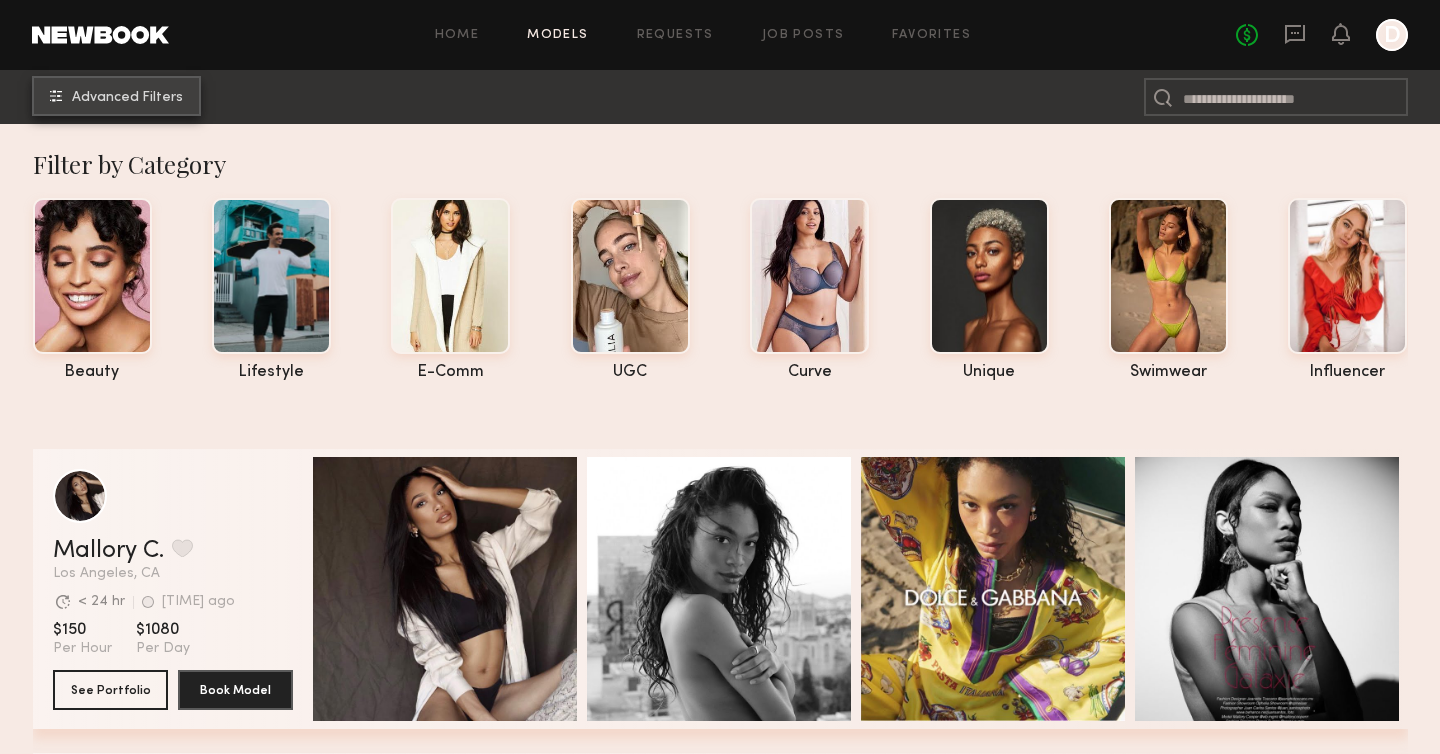 click on "Advanced Filters" 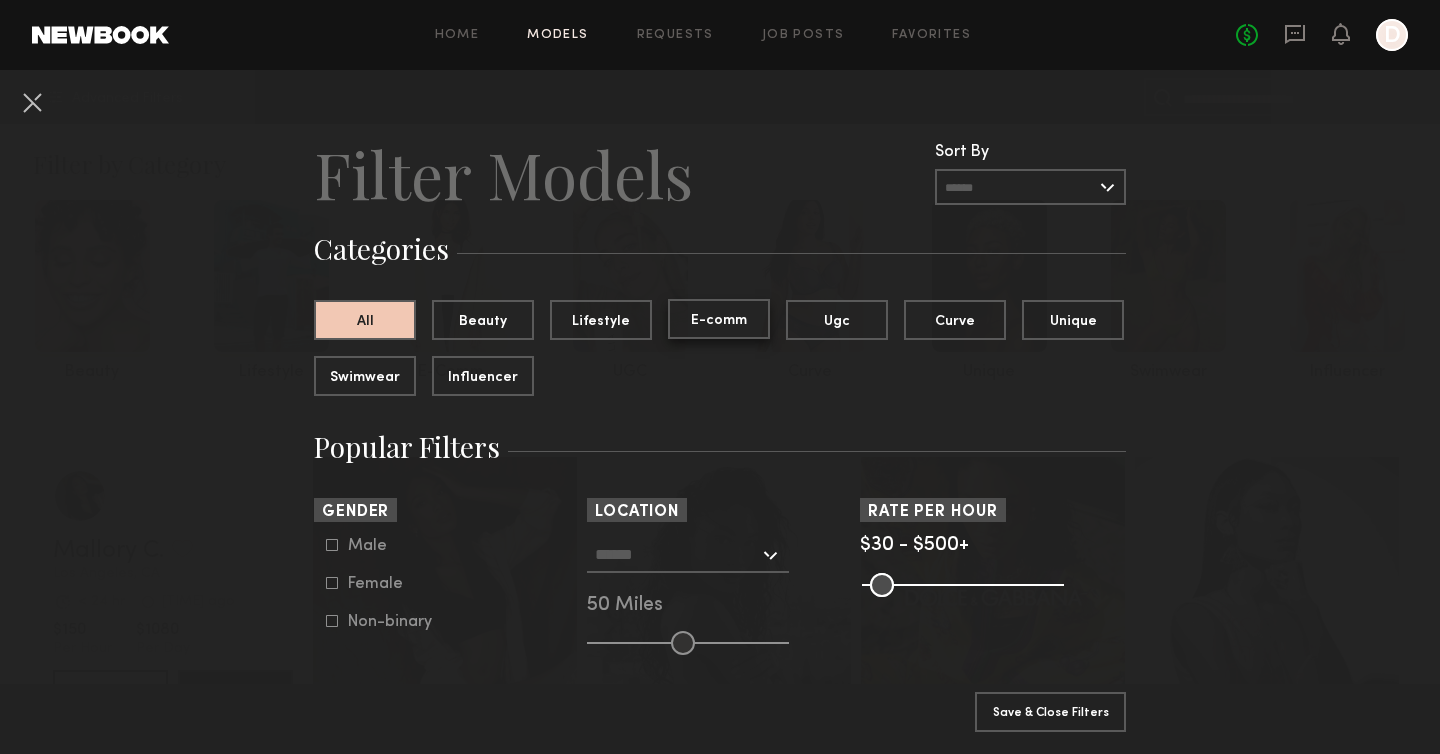 click on "E-comm" 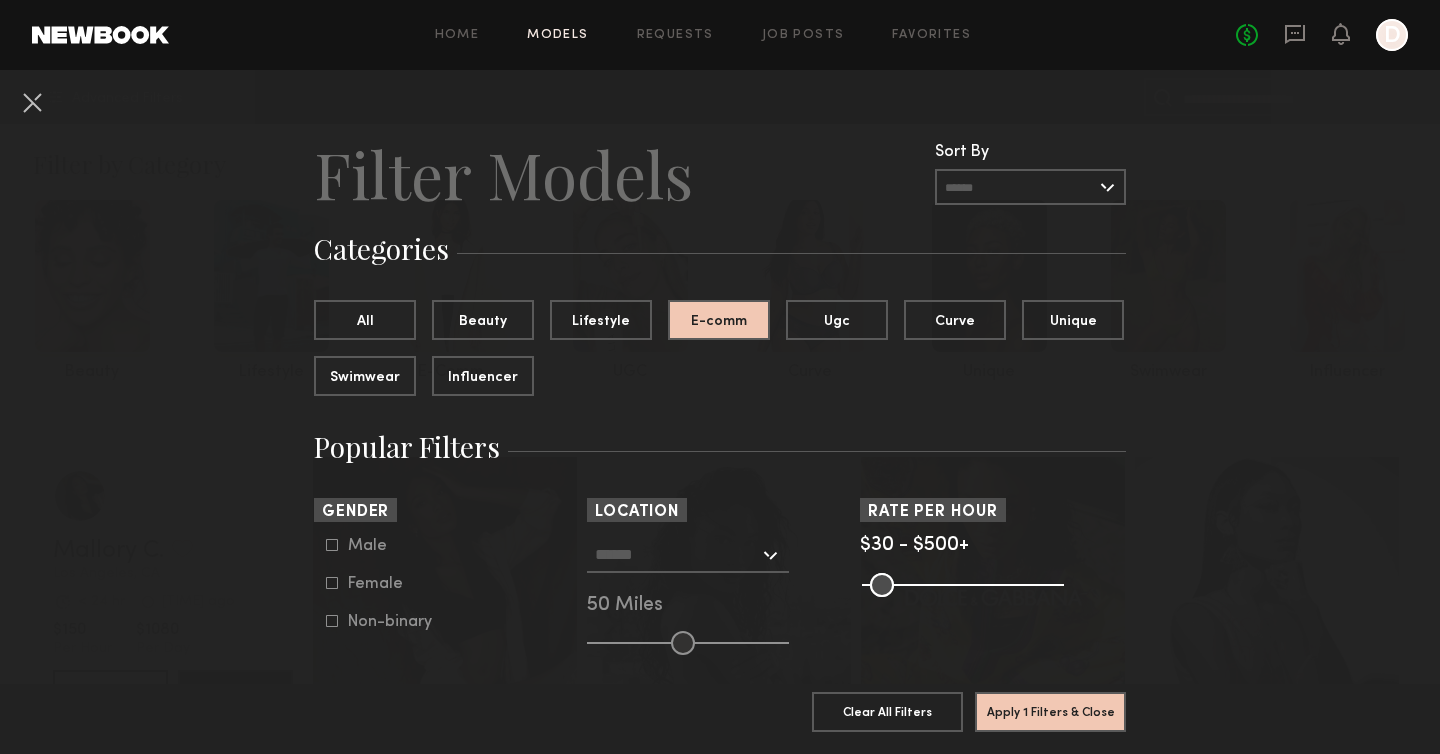 click on "Male" 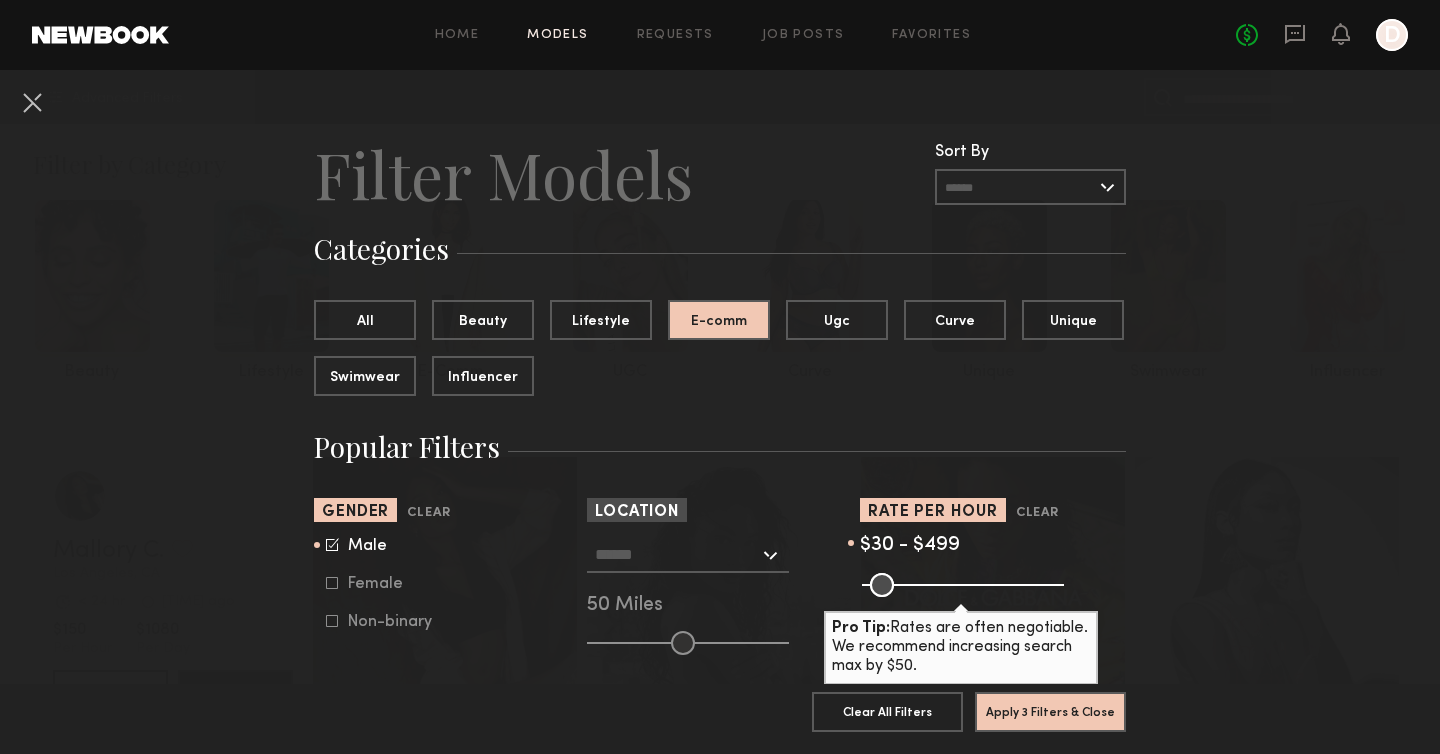 type on "***" 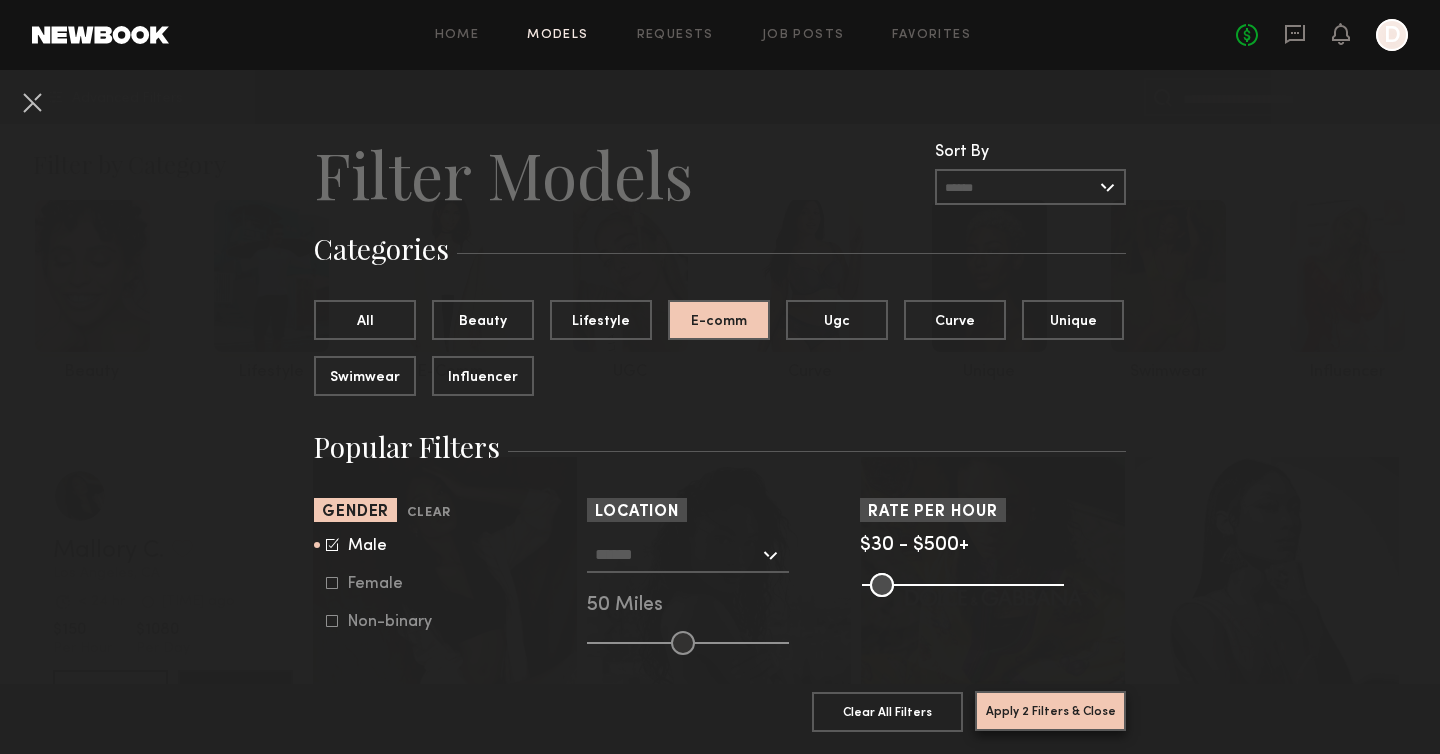 click on "Apply 2 Filters & Close" 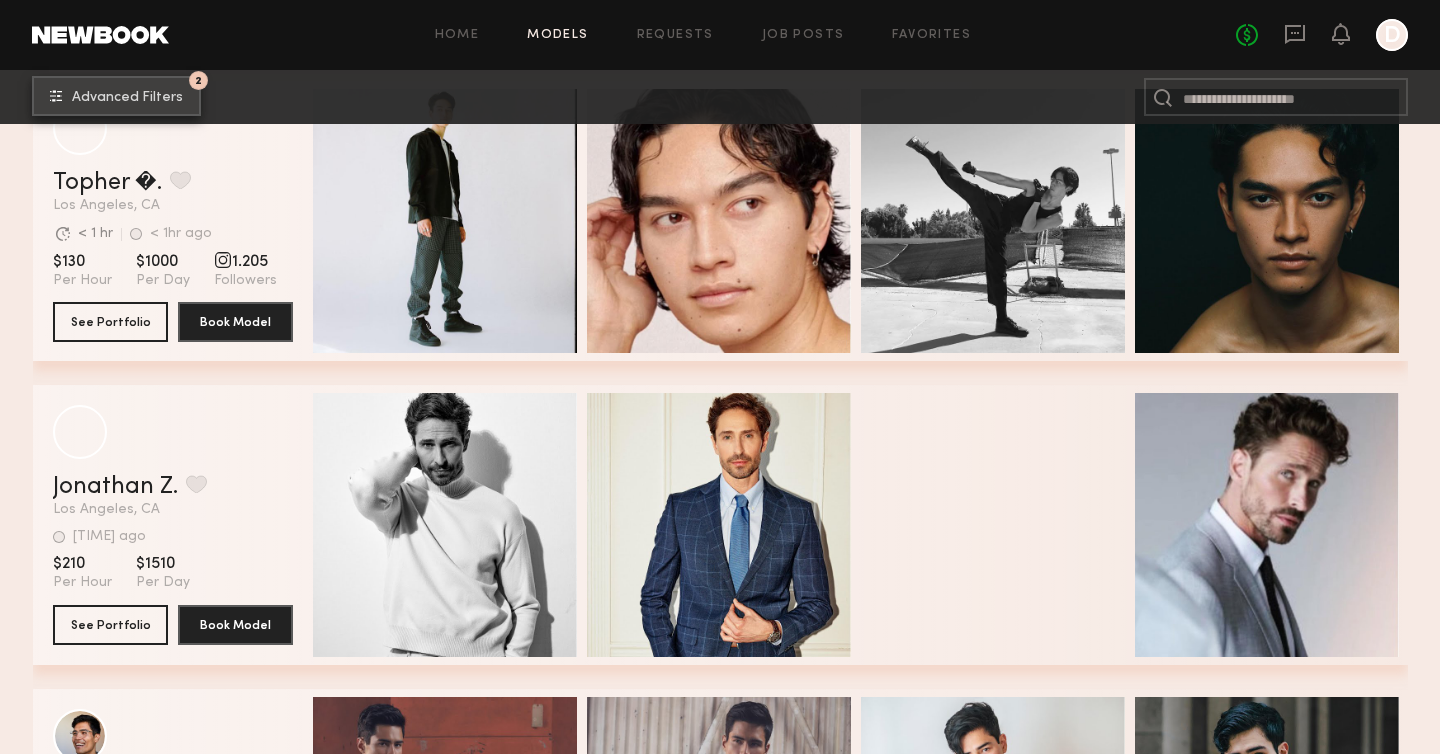 scroll, scrollTop: 1934, scrollLeft: 0, axis: vertical 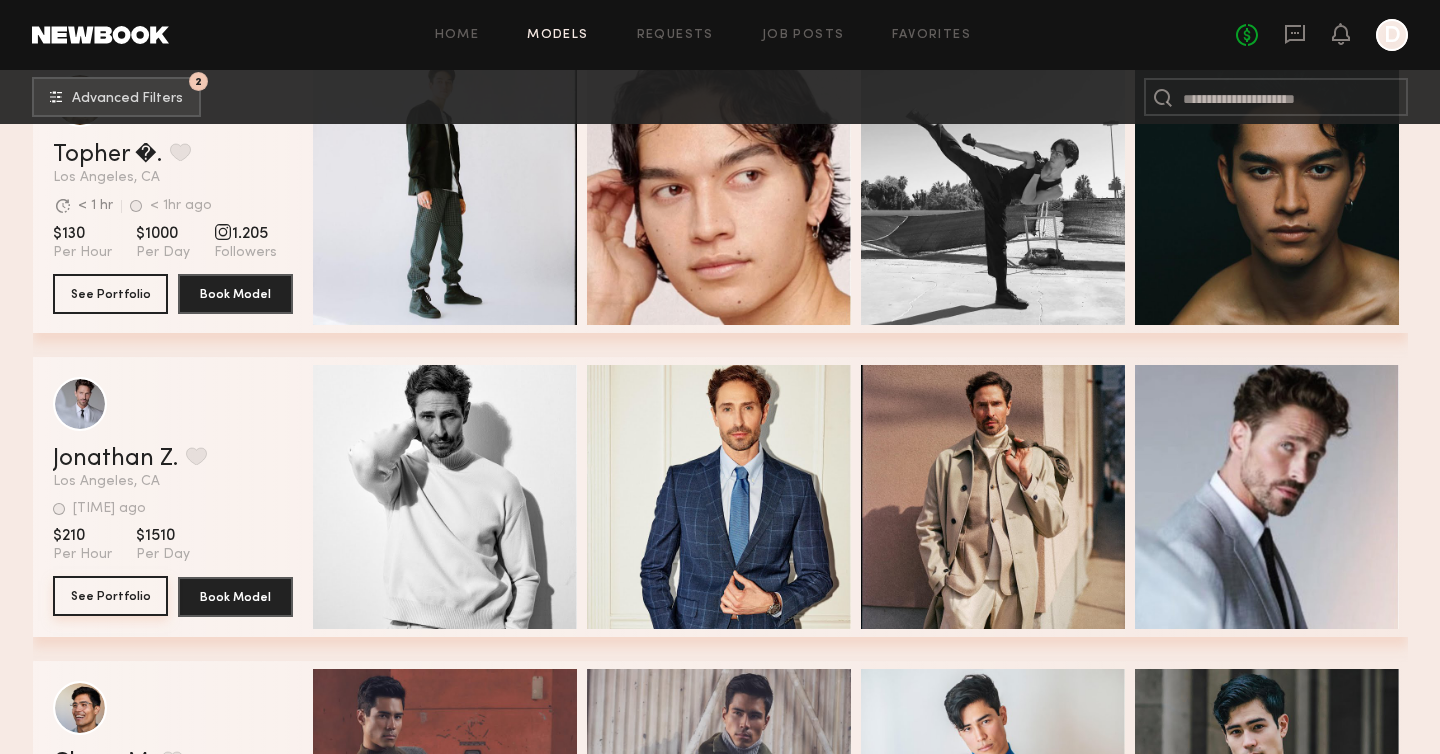 click on "See Portfolio" 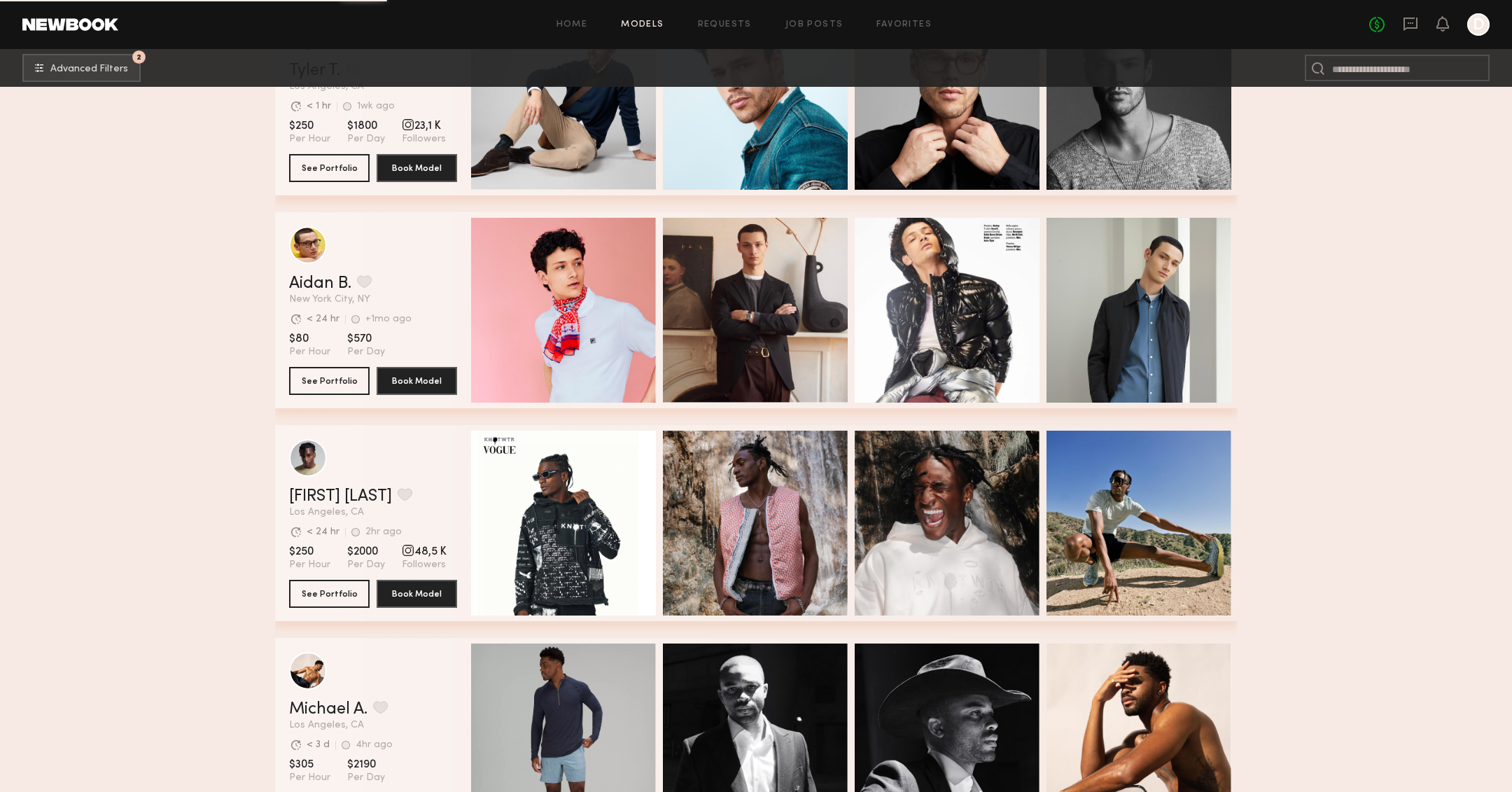 scroll, scrollTop: 2125, scrollLeft: 0, axis: vertical 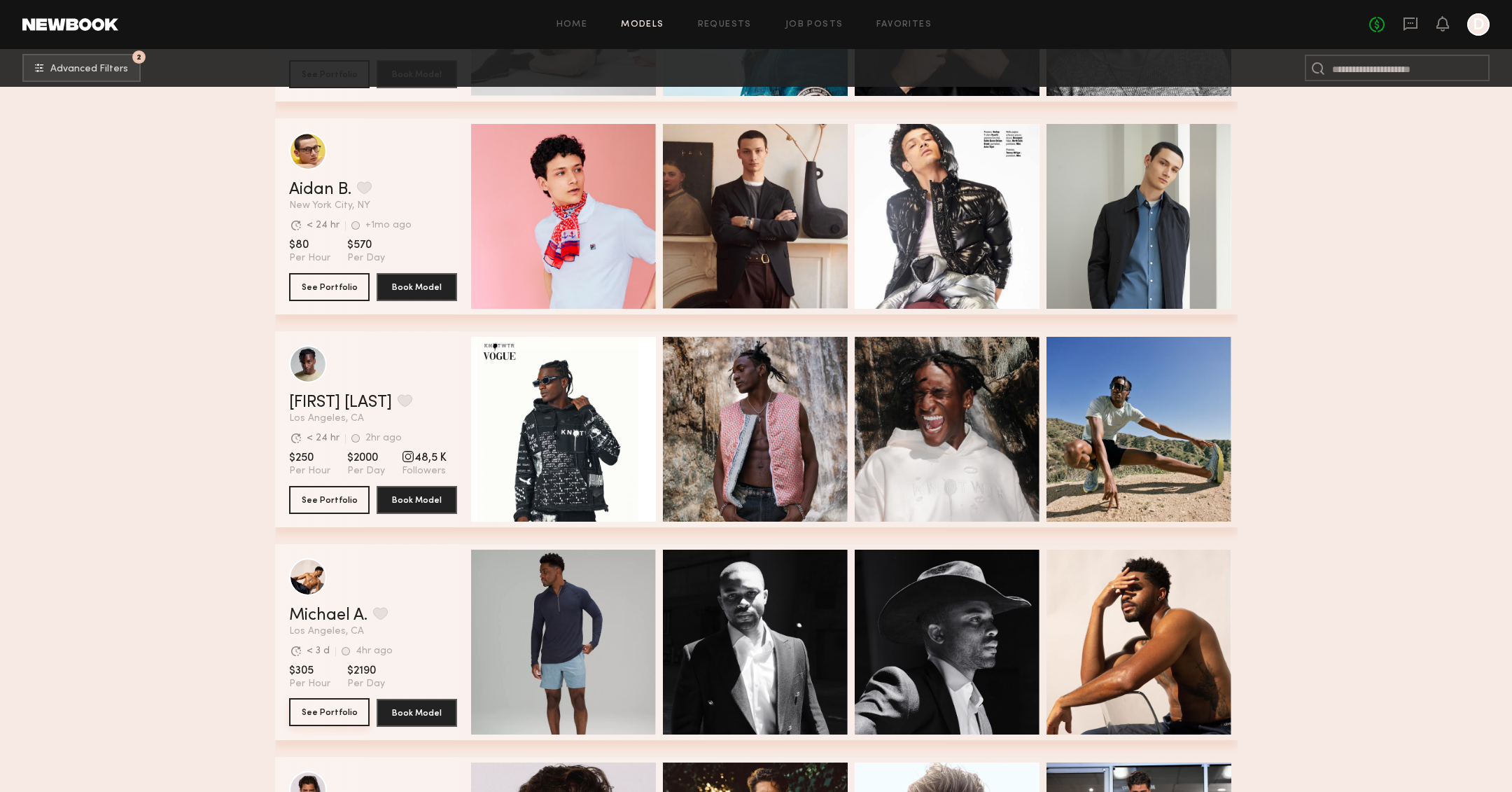 click on "See Portfolio" 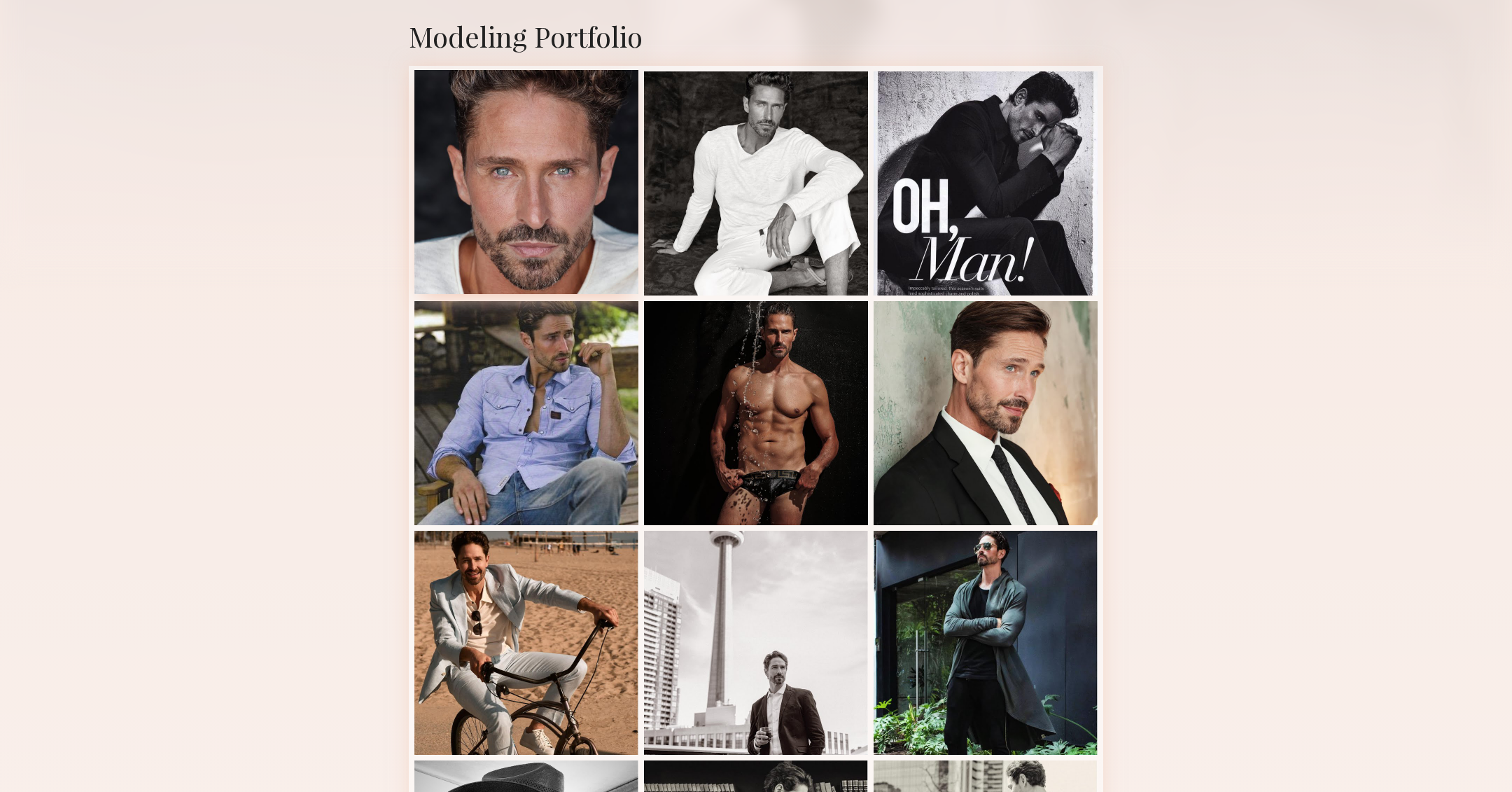 scroll, scrollTop: 0, scrollLeft: 0, axis: both 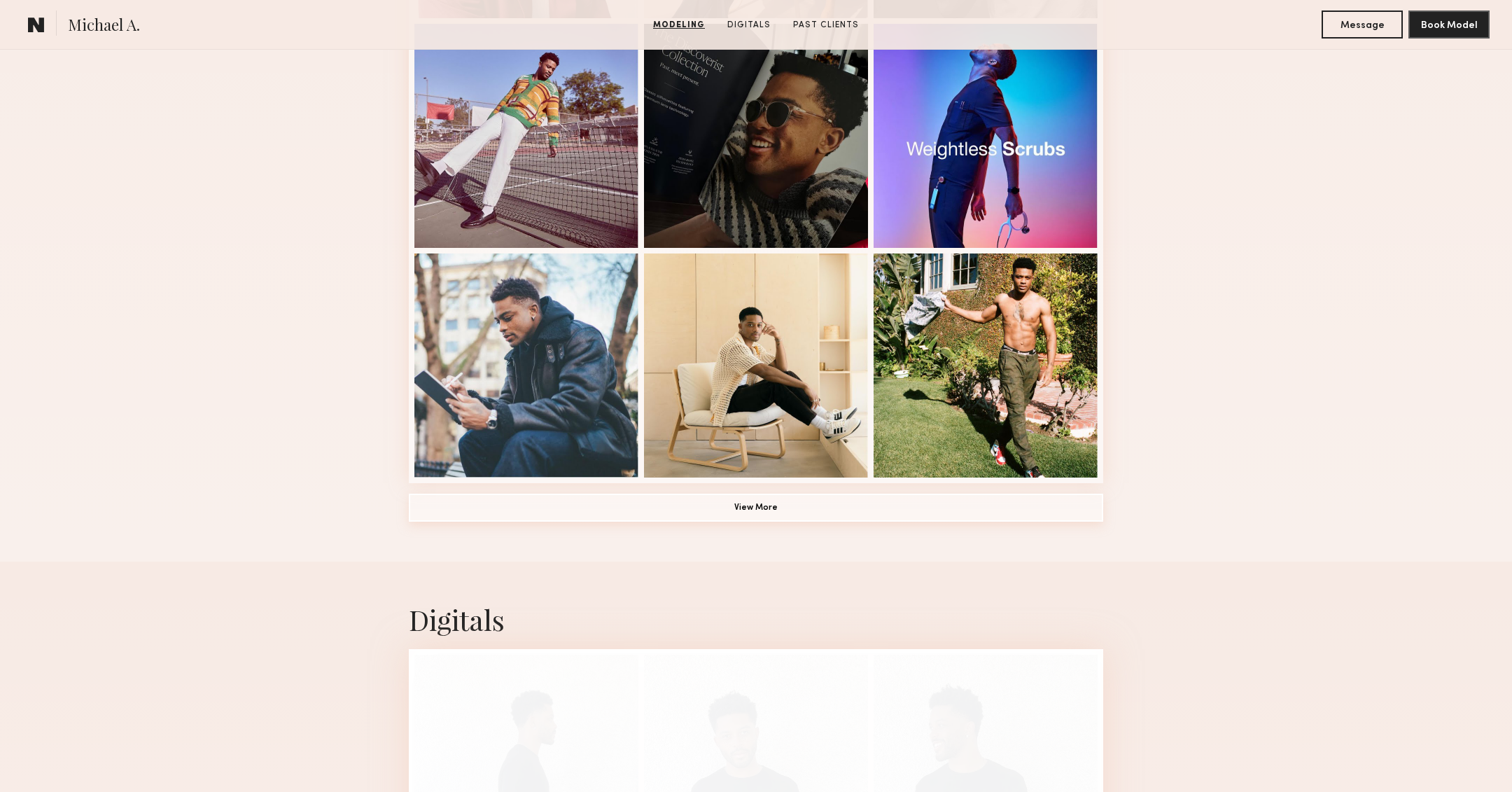 click on "View More" 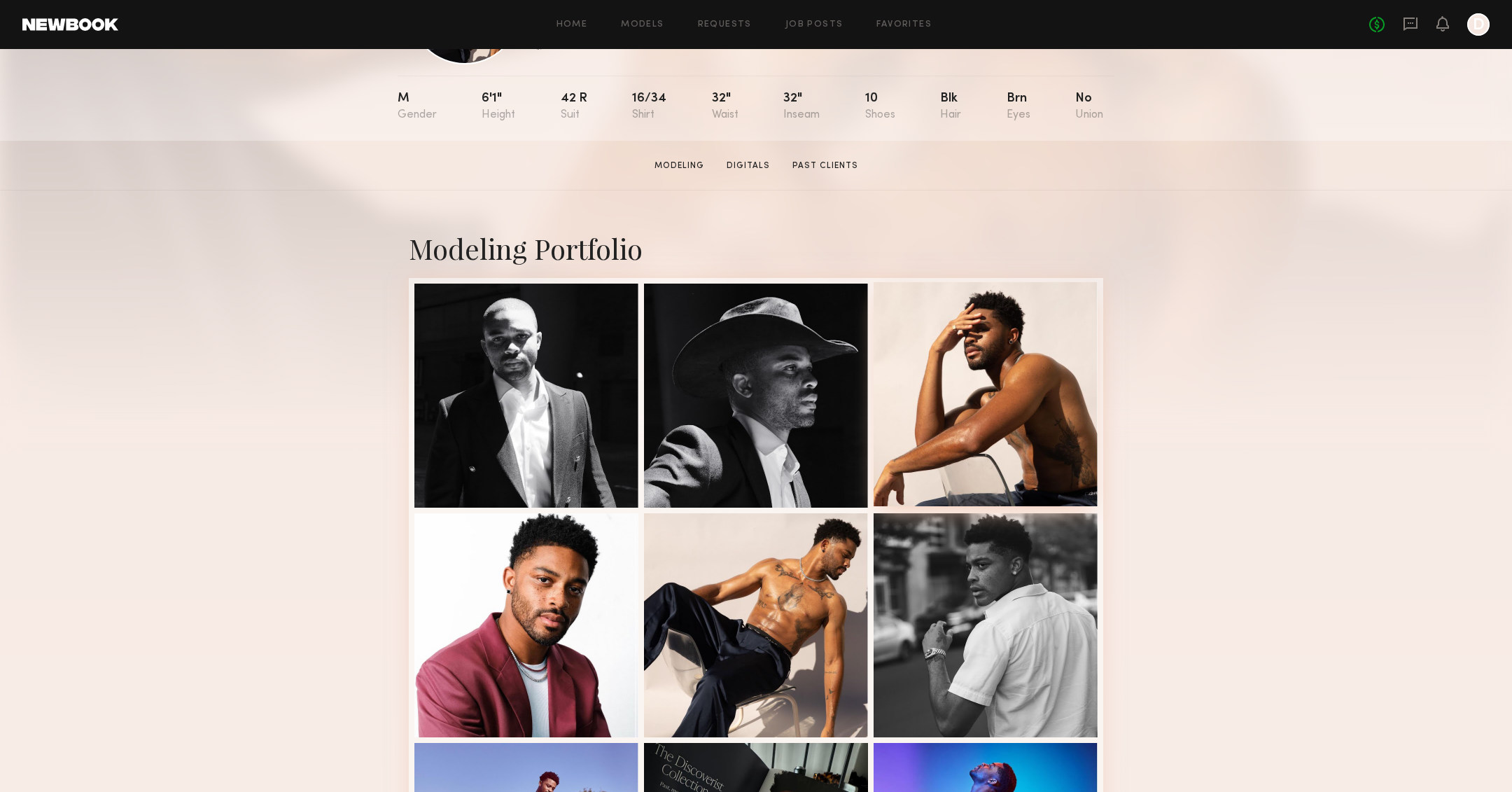 scroll, scrollTop: 0, scrollLeft: 0, axis: both 